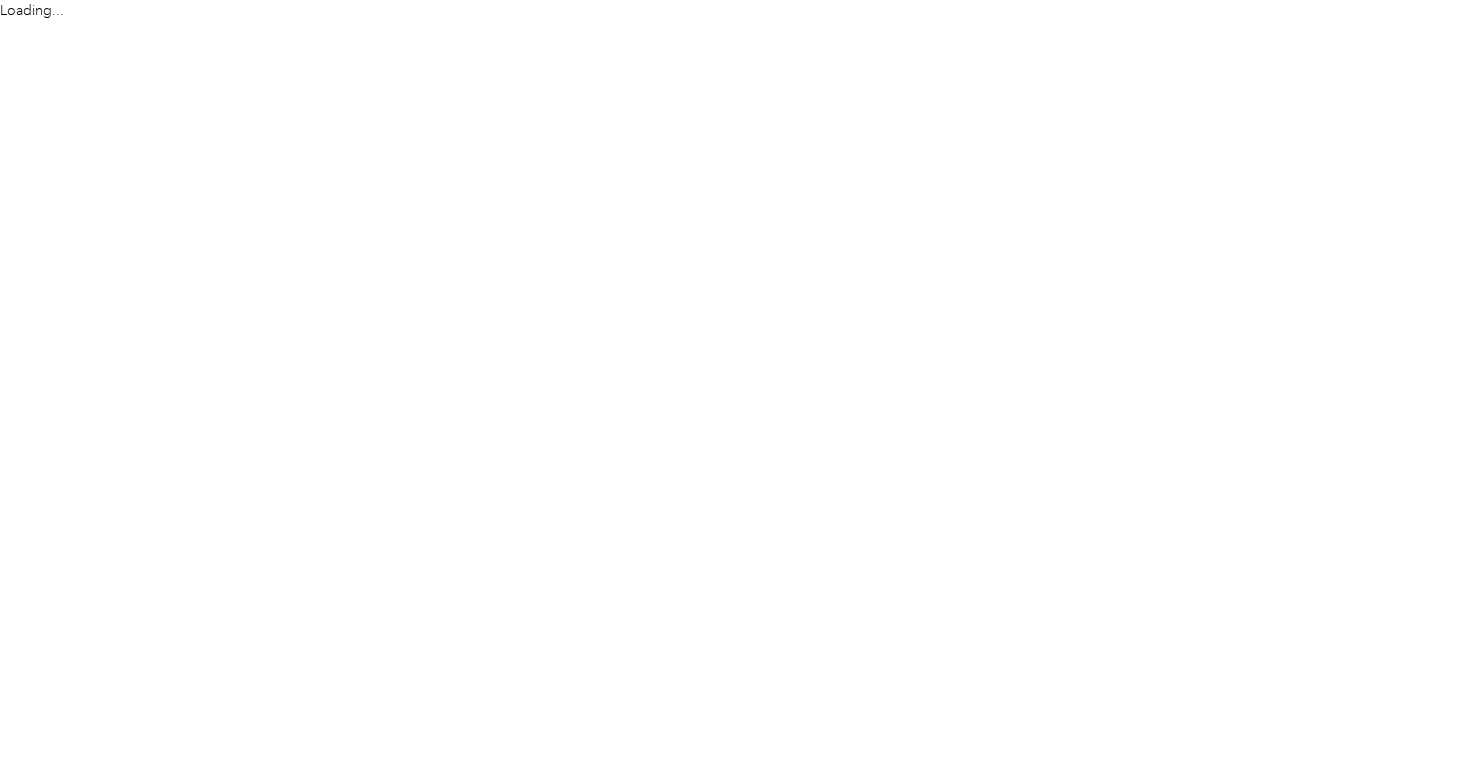 scroll, scrollTop: 0, scrollLeft: 0, axis: both 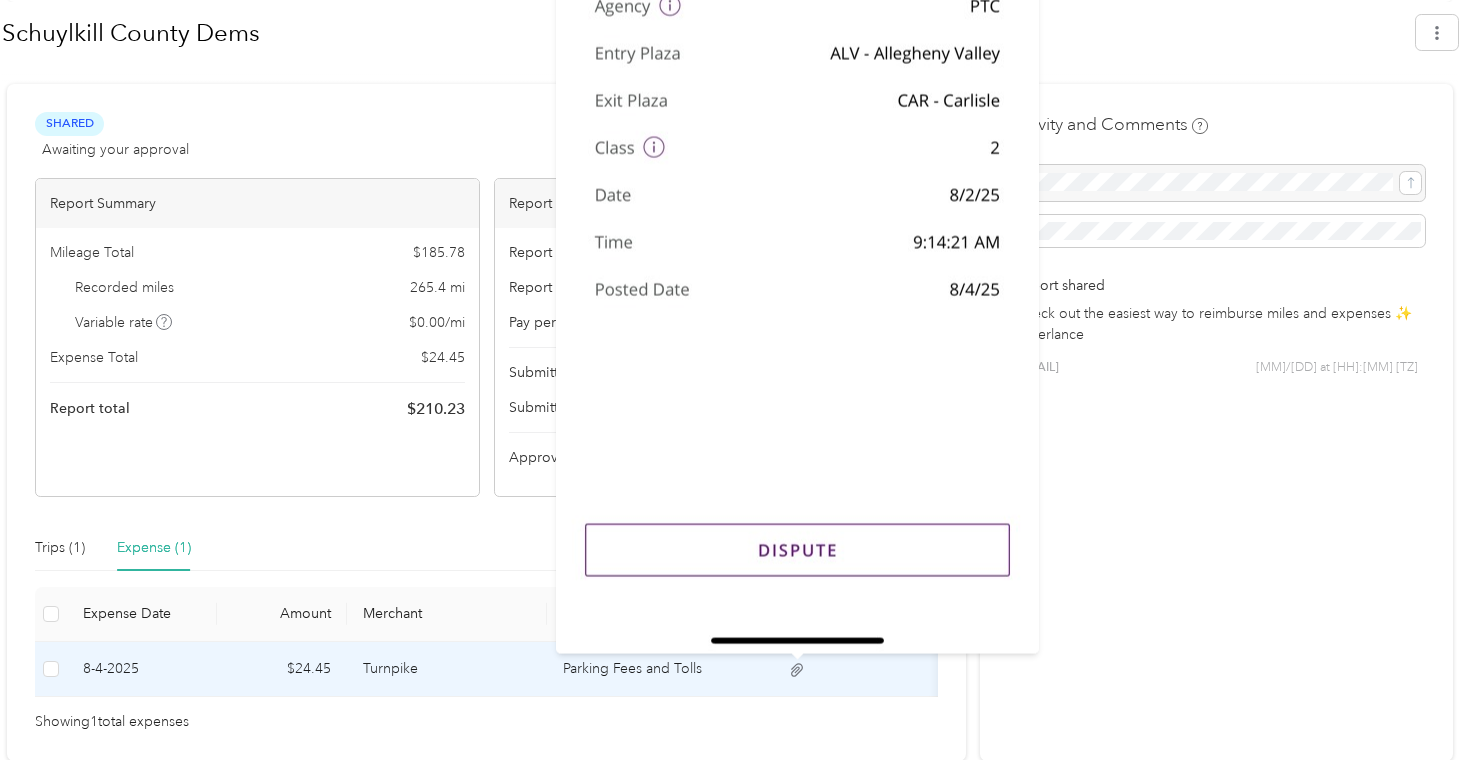 click 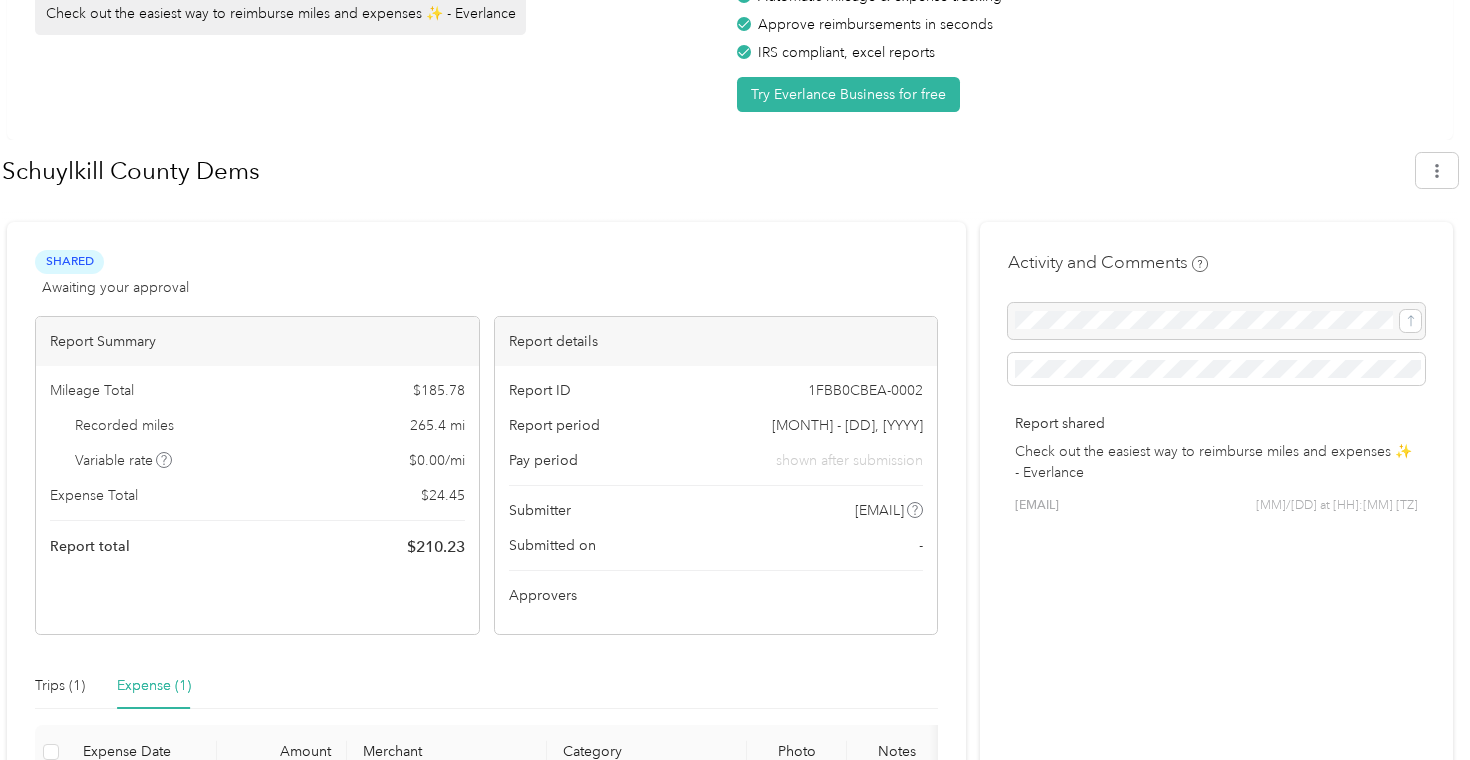 scroll, scrollTop: 286, scrollLeft: 0, axis: vertical 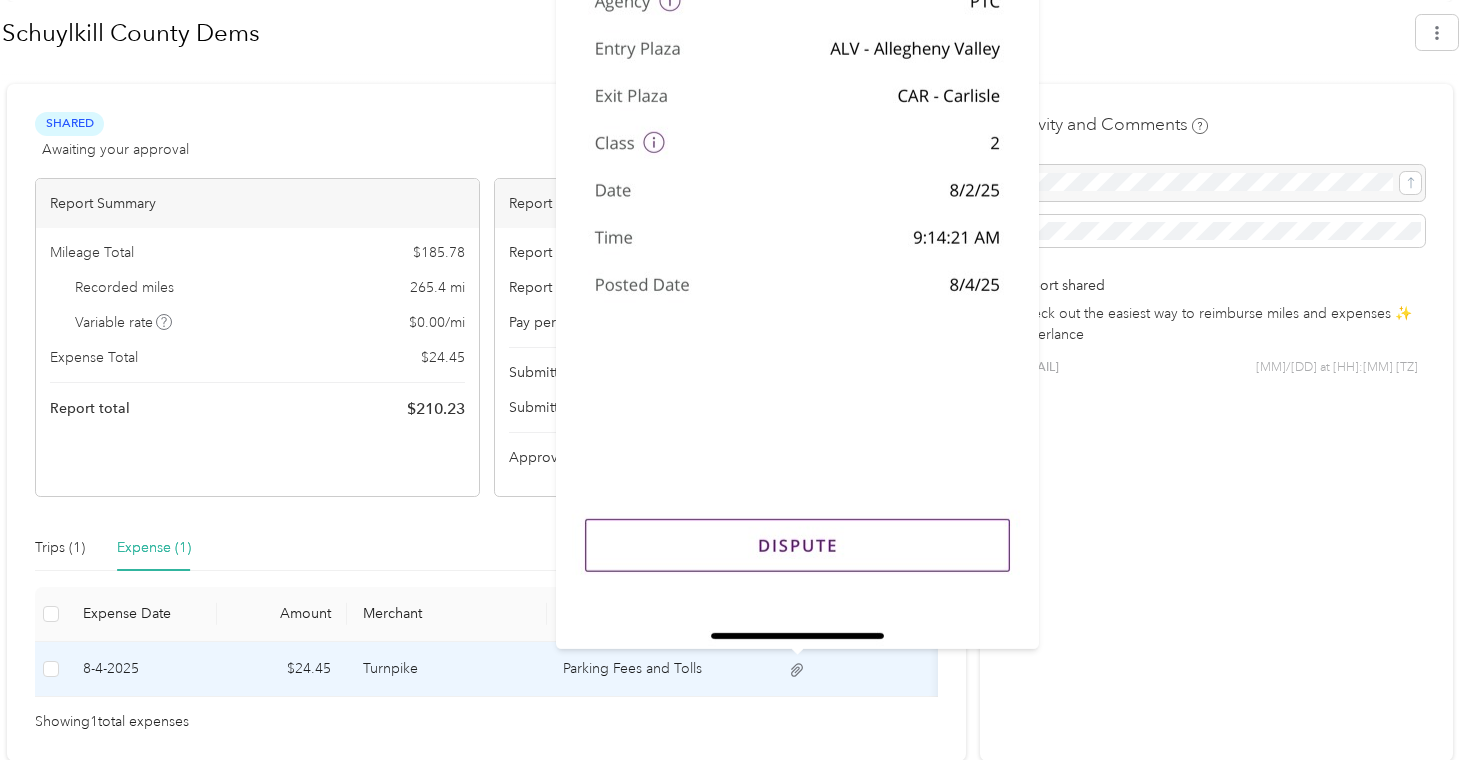 click 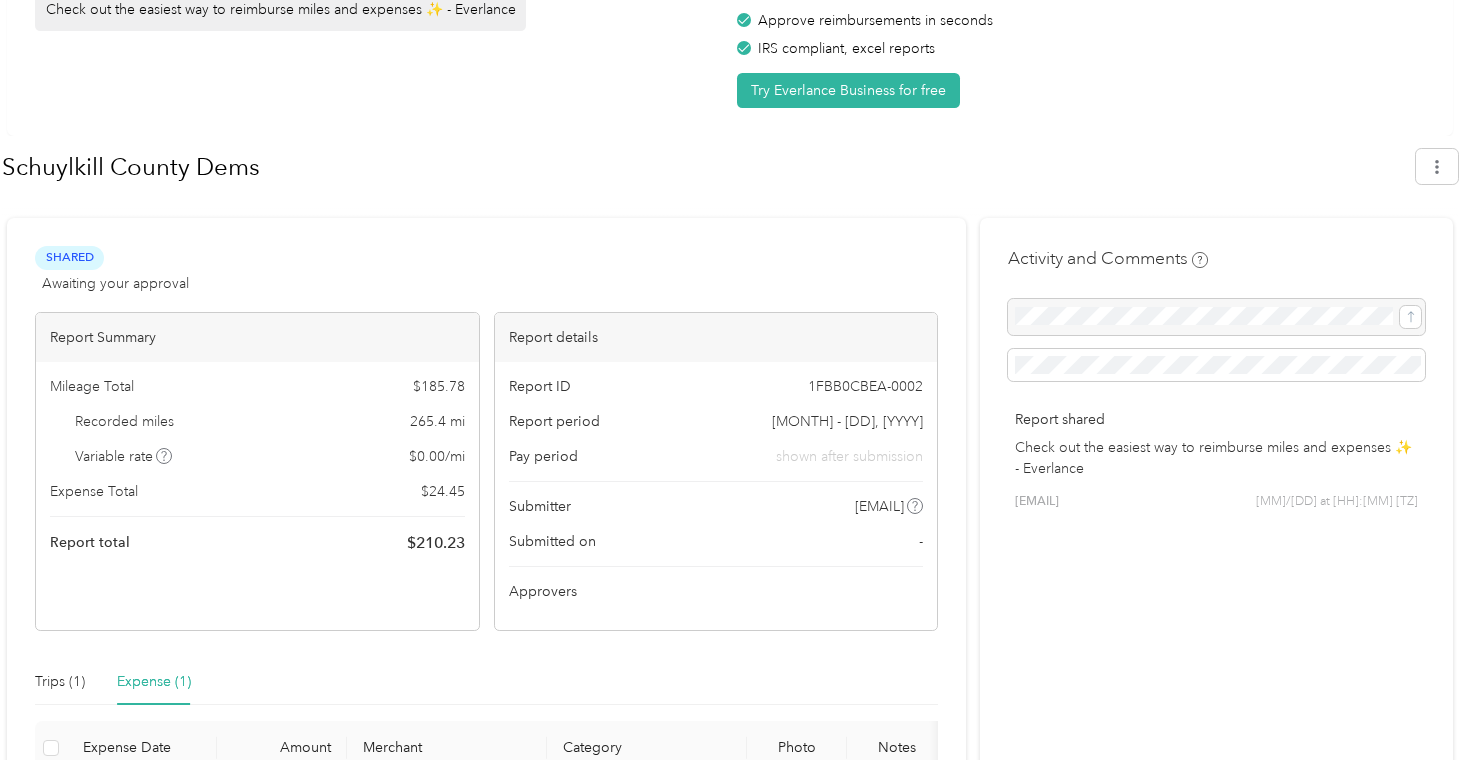 scroll, scrollTop: 286, scrollLeft: 0, axis: vertical 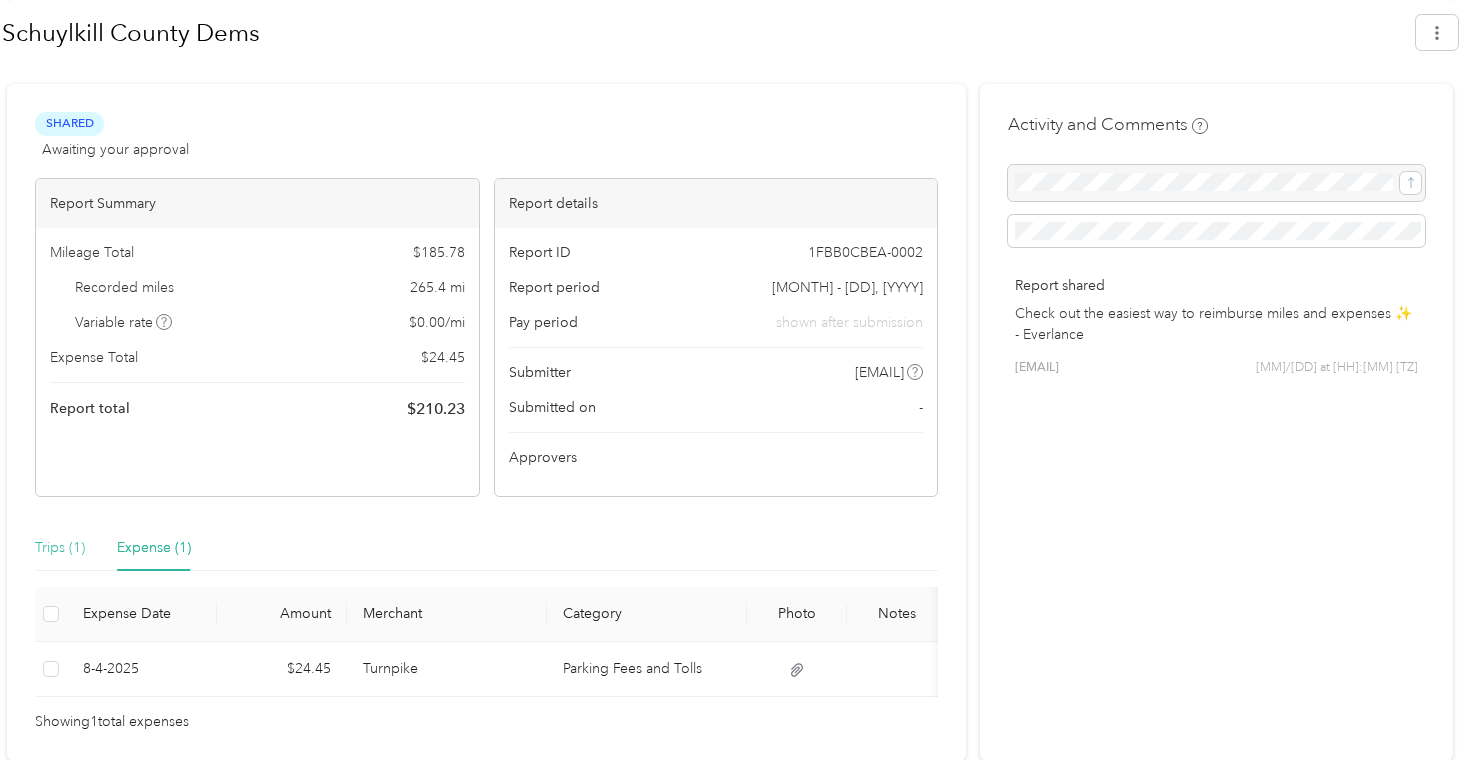 click on "Trips (1)" at bounding box center (60, 548) 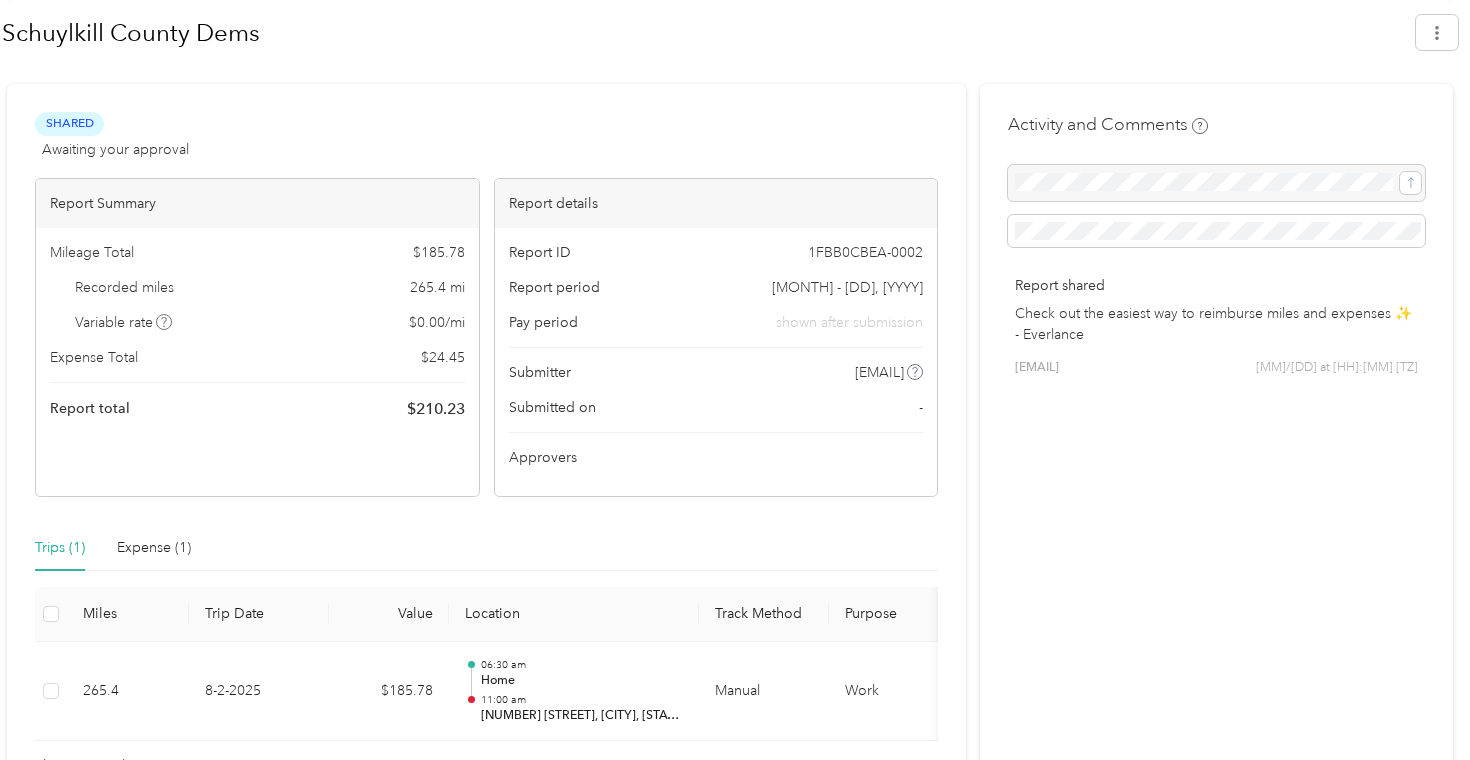 scroll, scrollTop: 331, scrollLeft: 0, axis: vertical 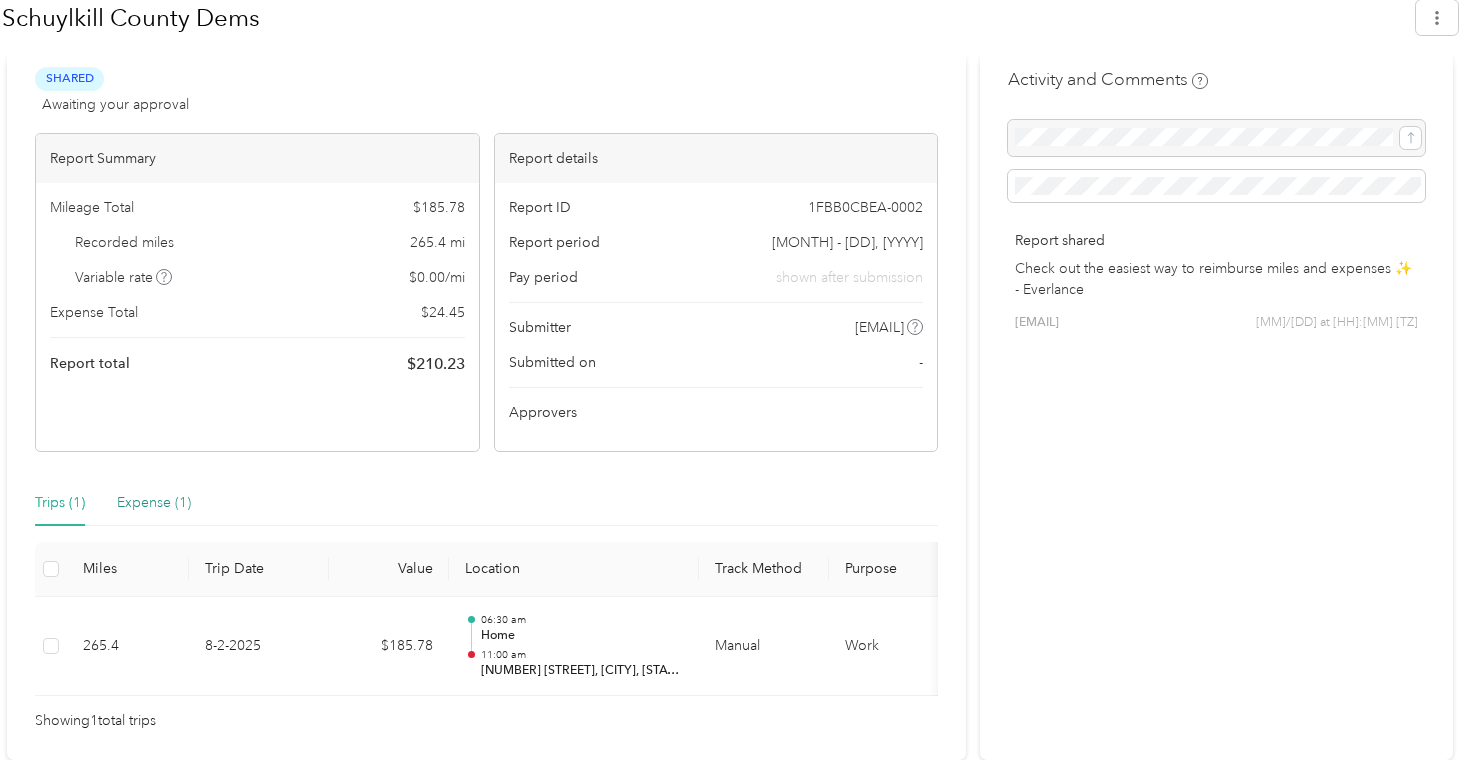 click on "Expense (1)" at bounding box center (154, 503) 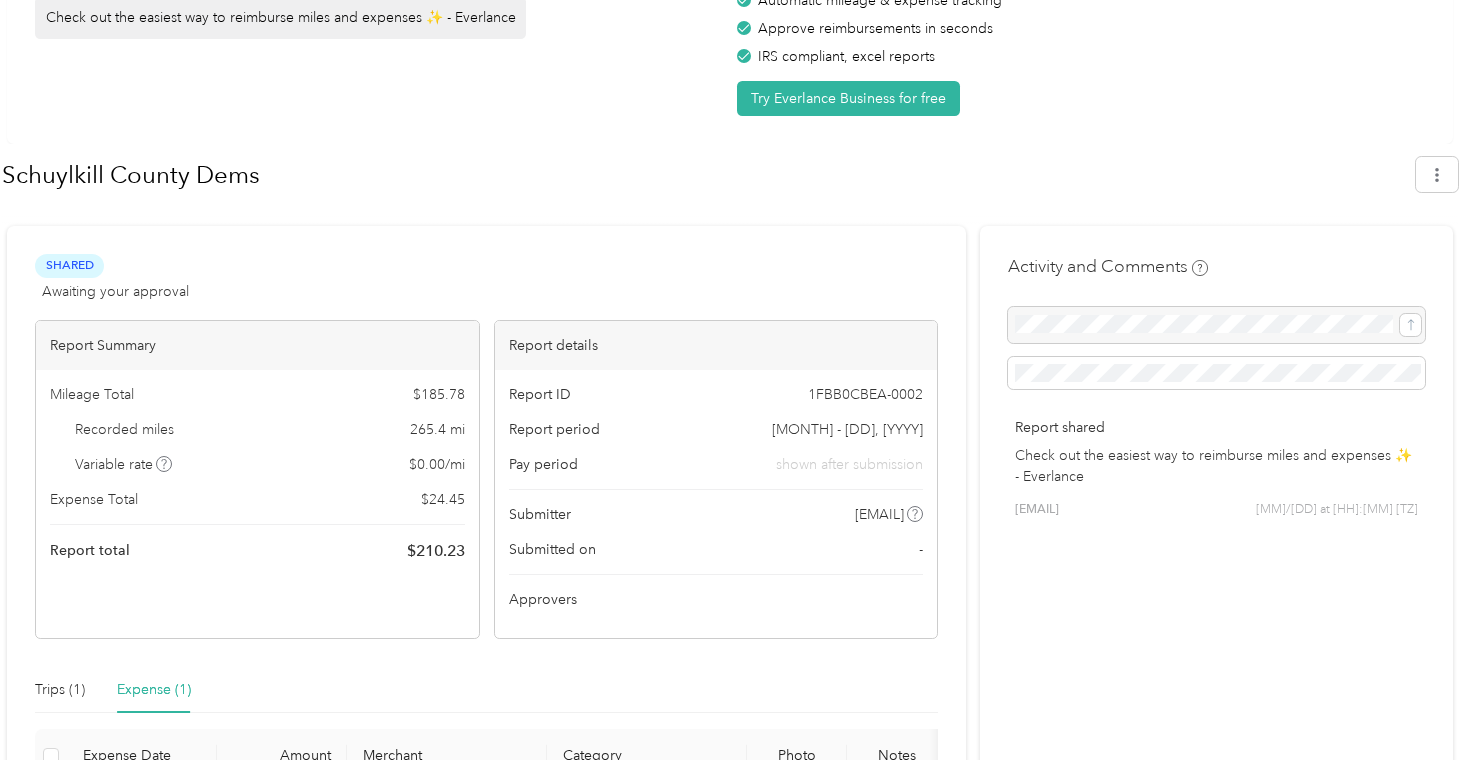 scroll, scrollTop: 286, scrollLeft: 0, axis: vertical 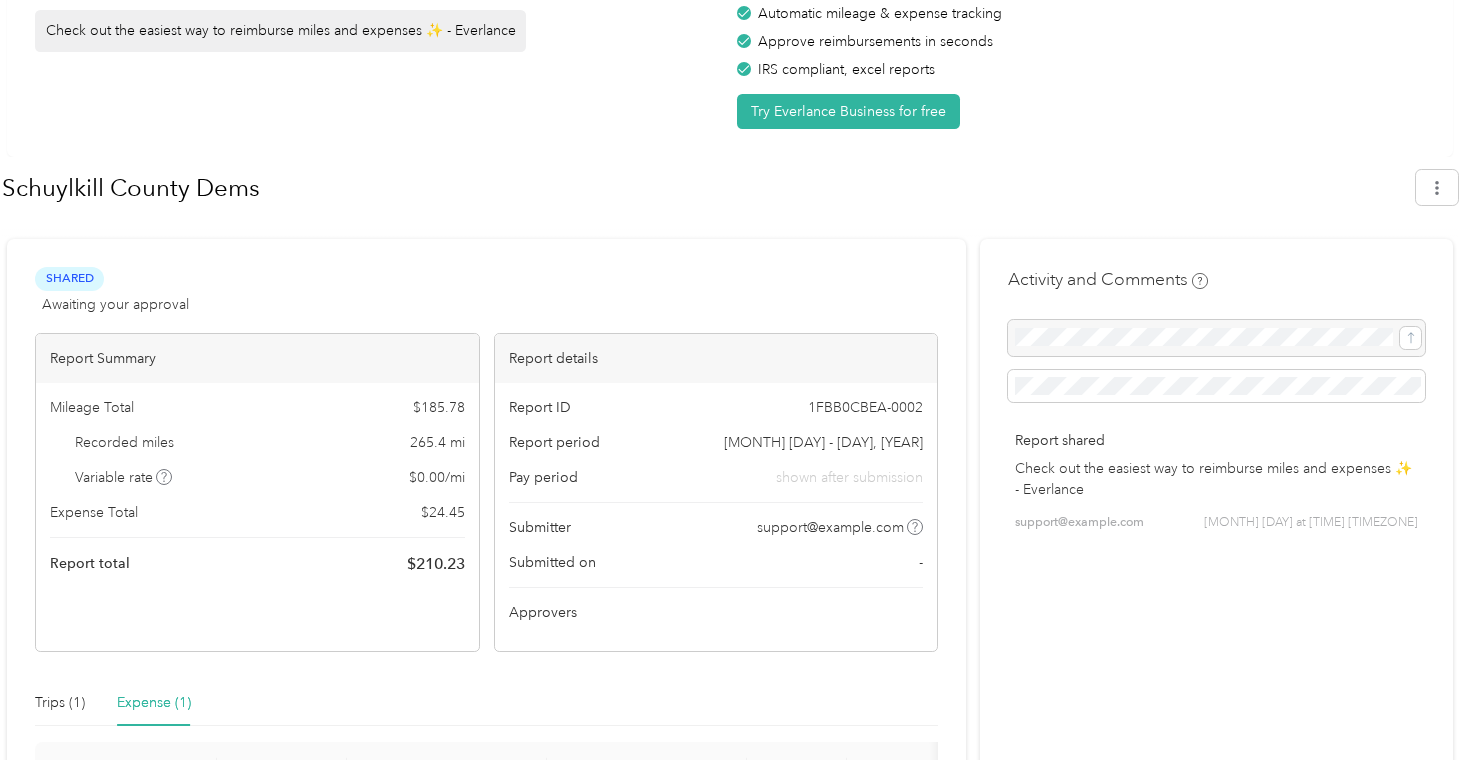 click on "Schuylkill County Dems" at bounding box center (730, 191) 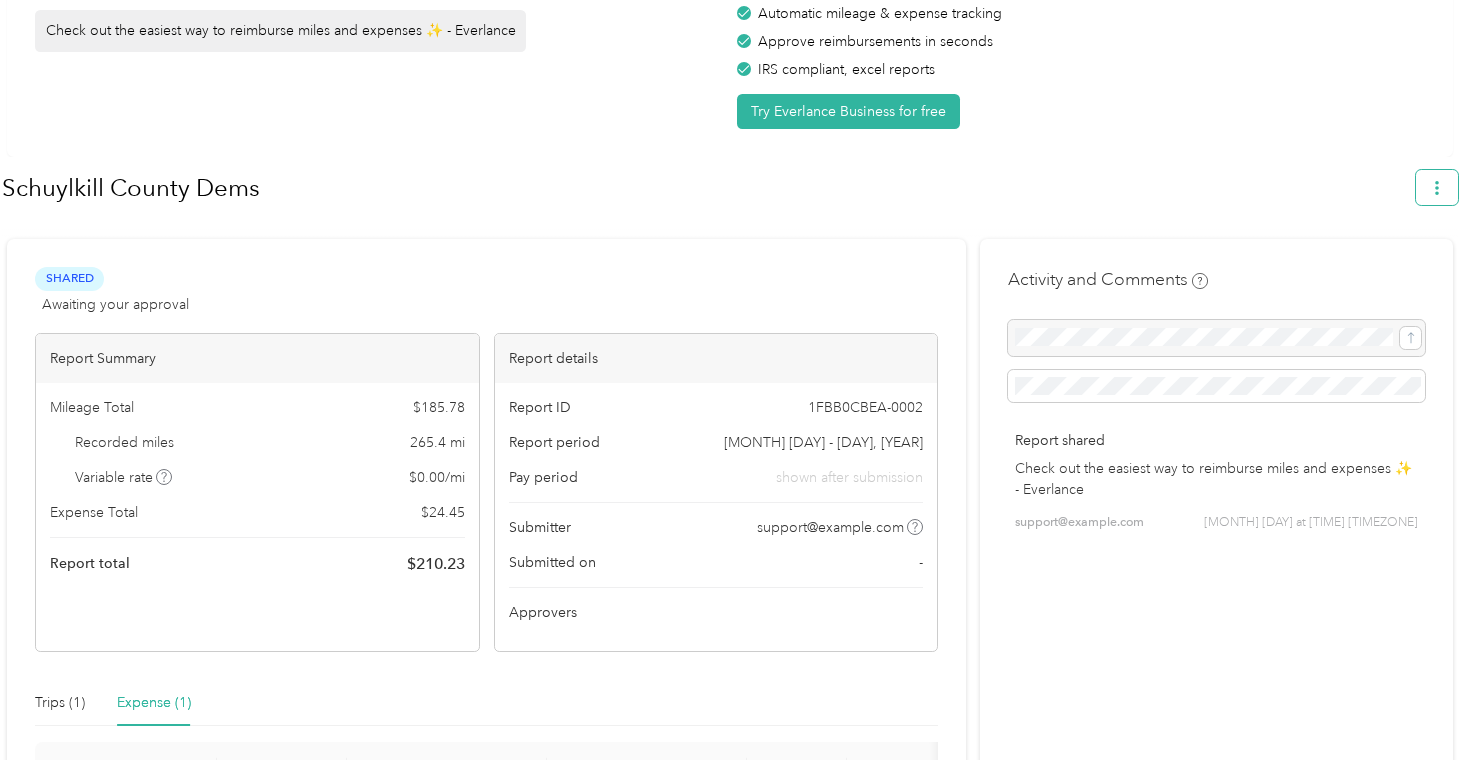 click at bounding box center [1437, 187] 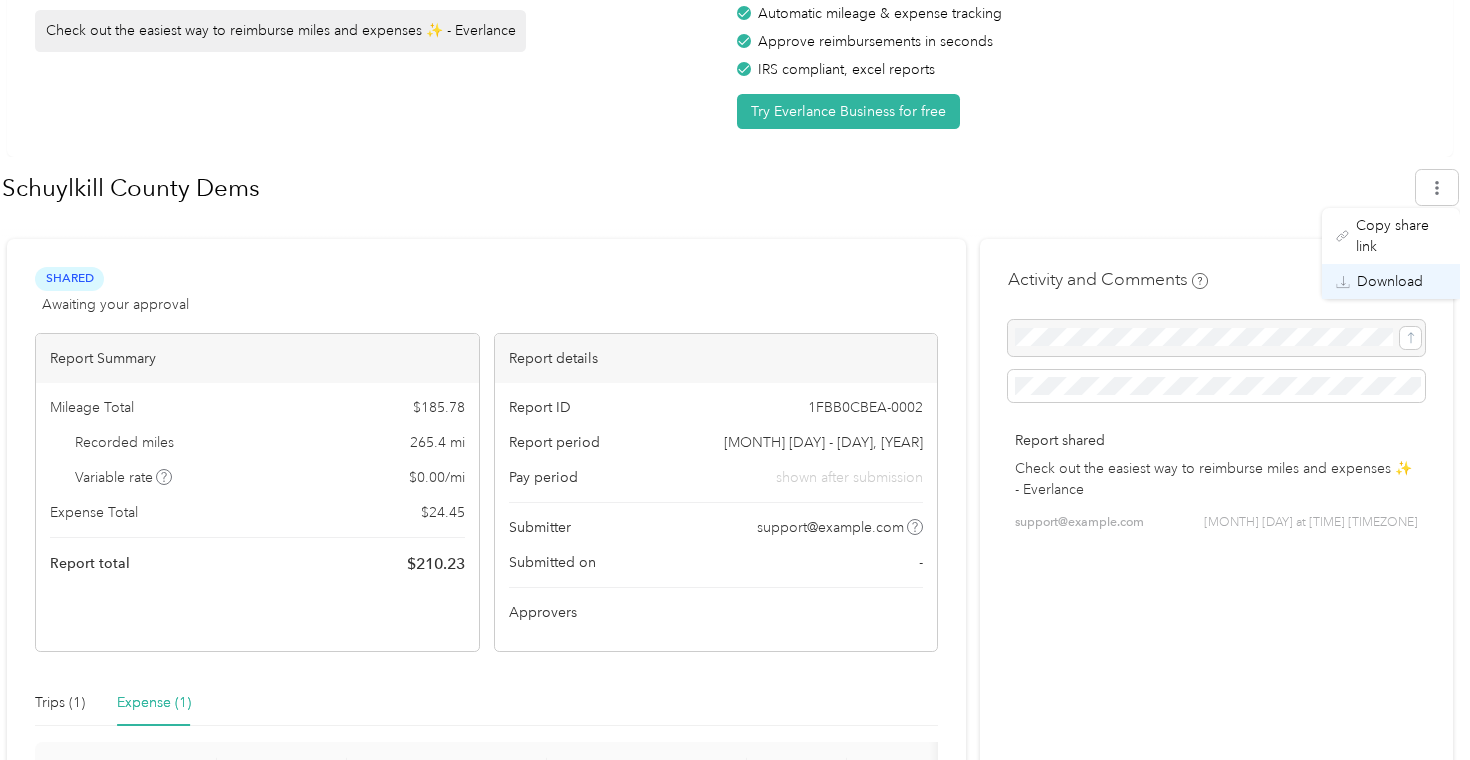 click on "Download" at bounding box center (1391, 281) 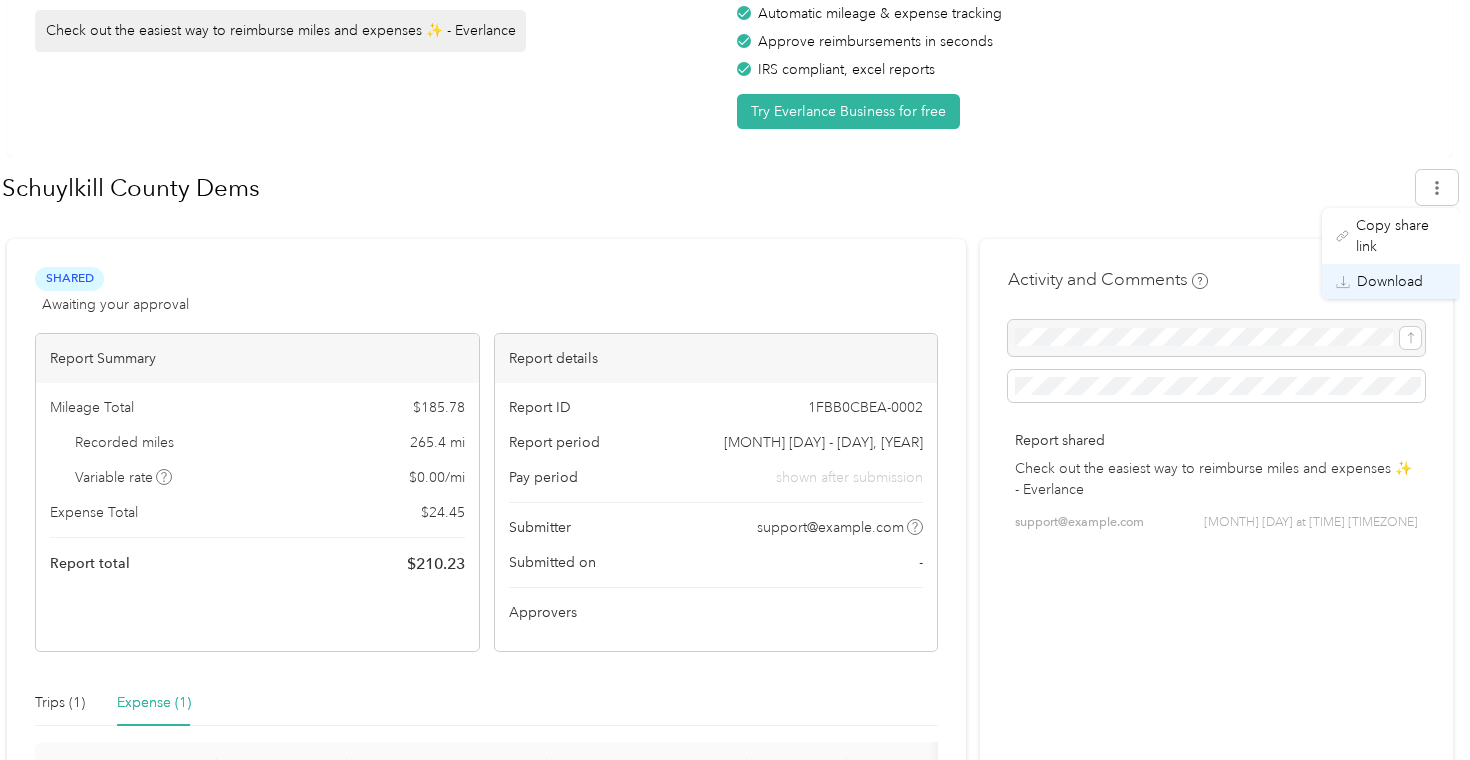click on "Download" at bounding box center [1390, 281] 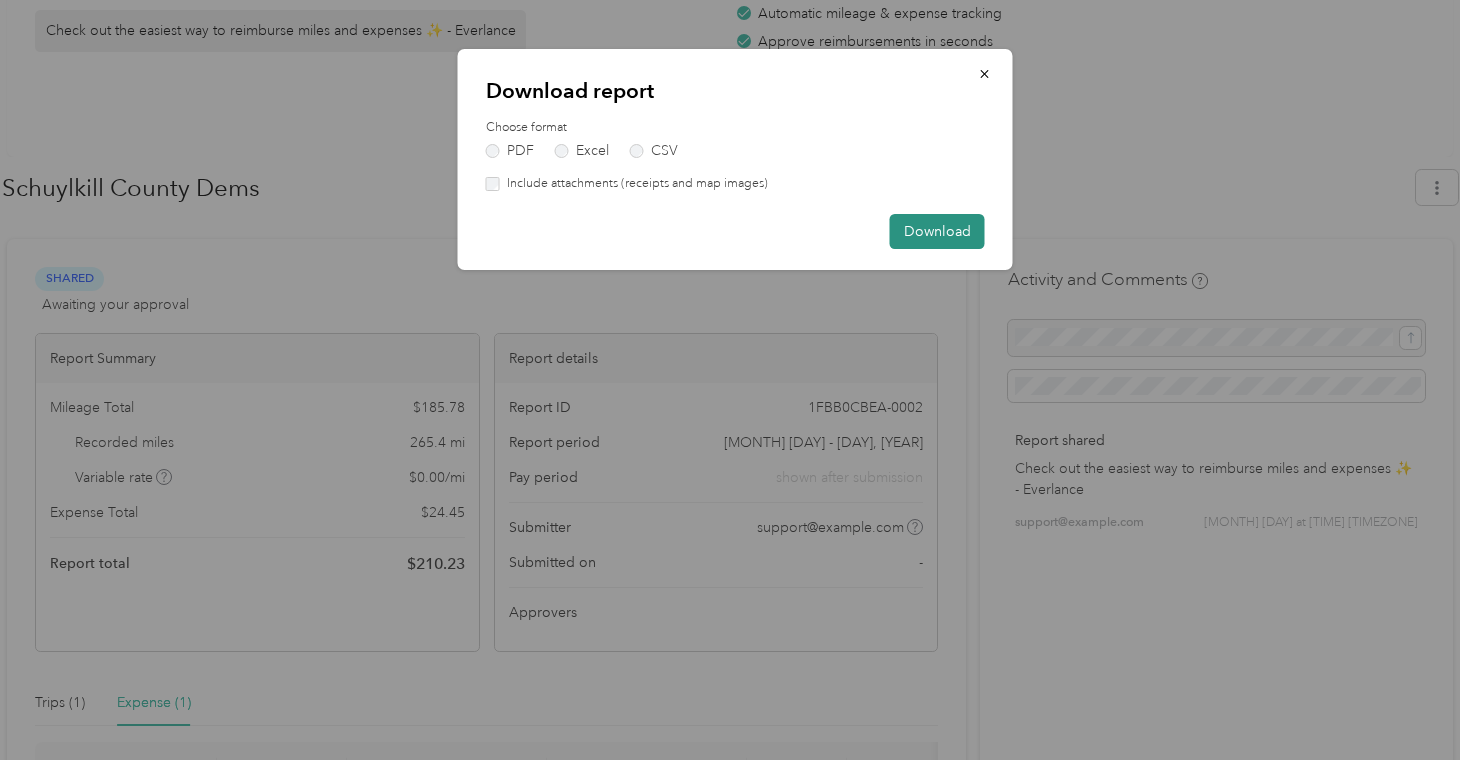 click on "Download" at bounding box center (937, 231) 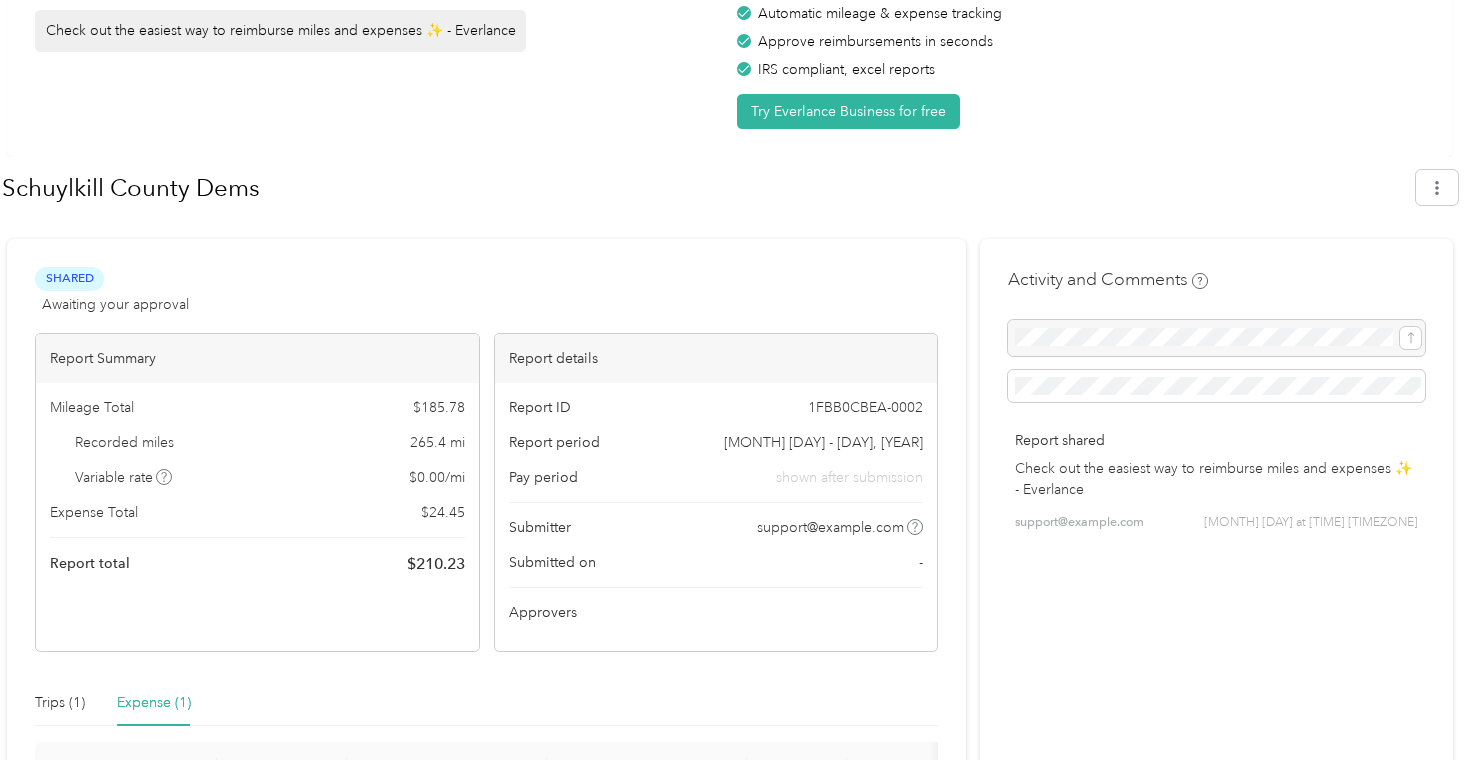 scroll, scrollTop: 134, scrollLeft: 0, axis: vertical 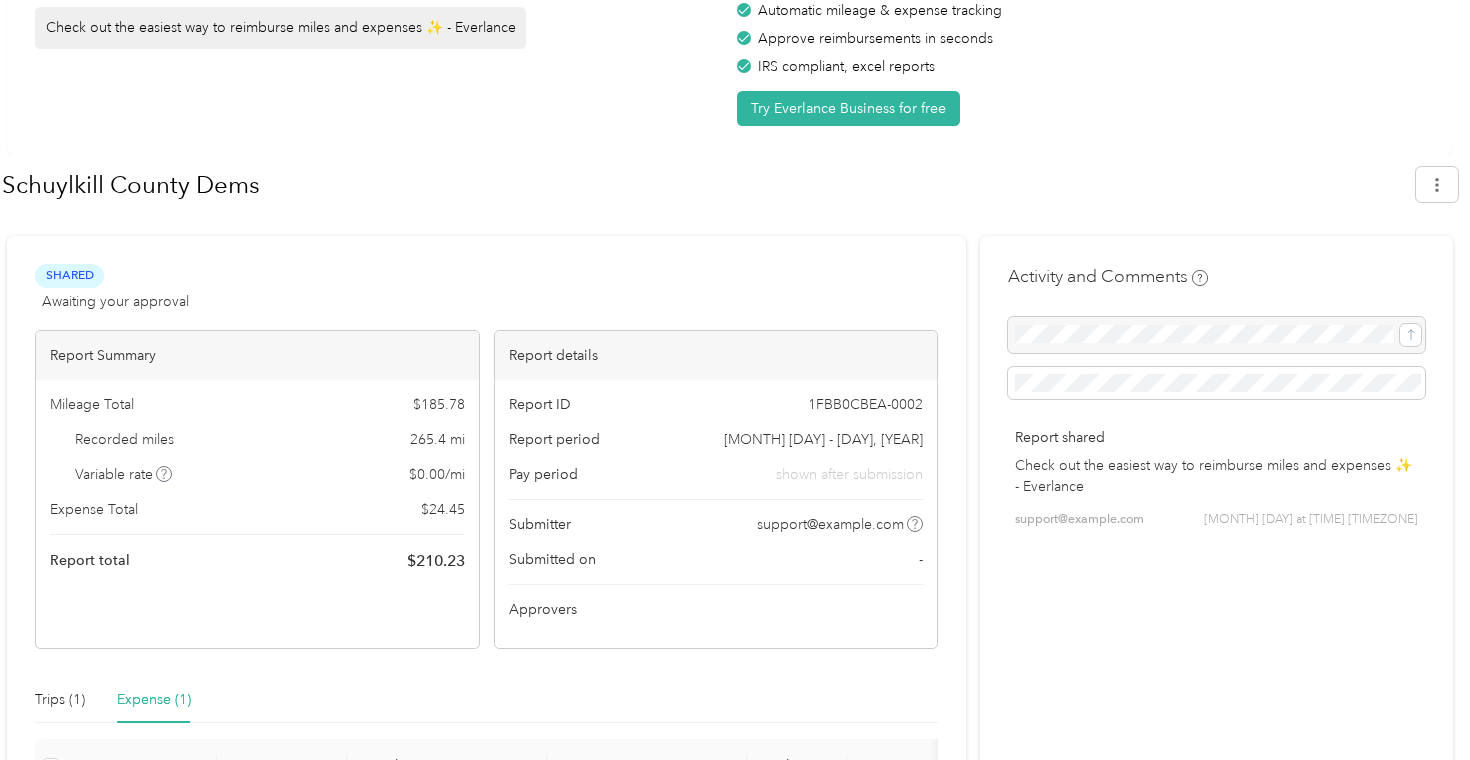 click on "265.4   mi" at bounding box center (437, 439) 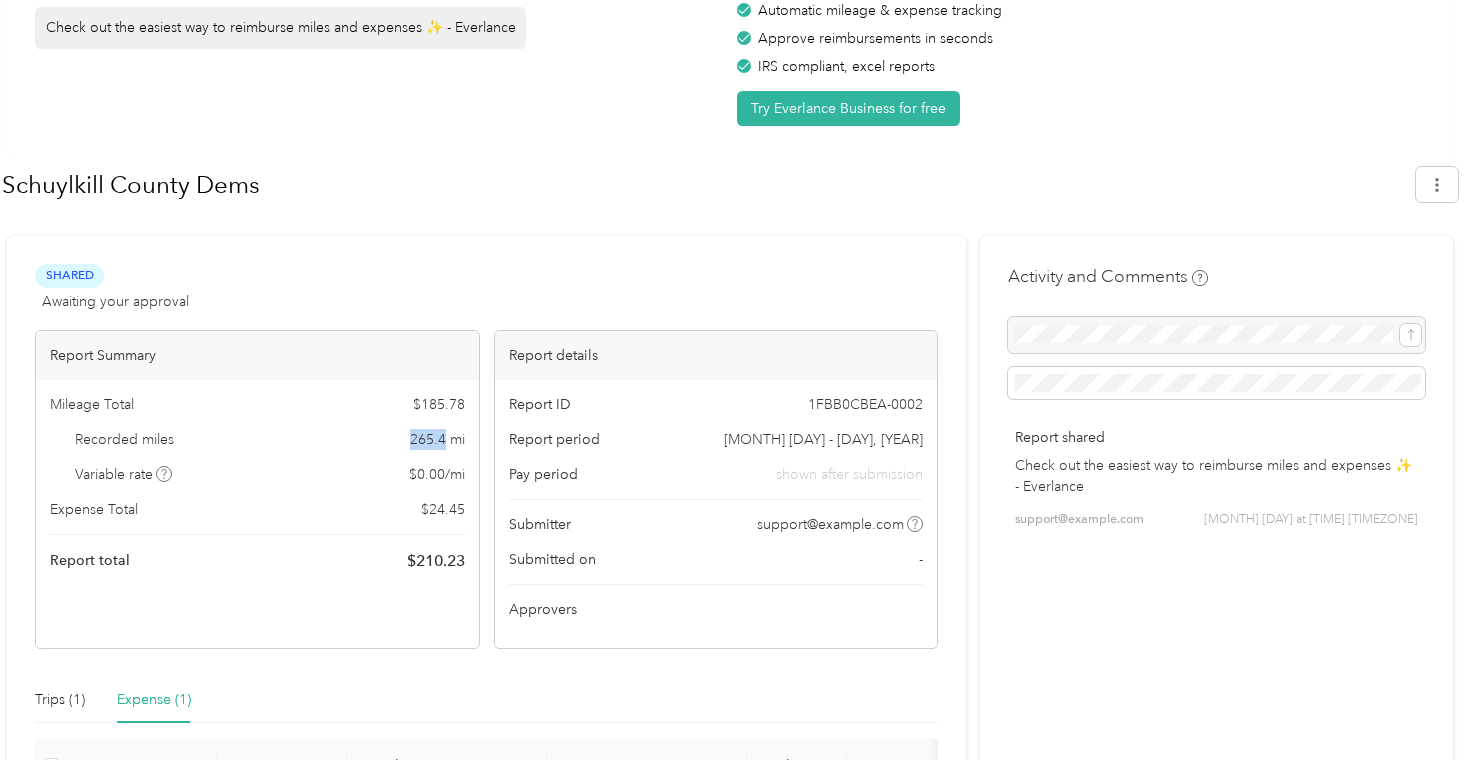 click on "265.4   mi" at bounding box center [437, 439] 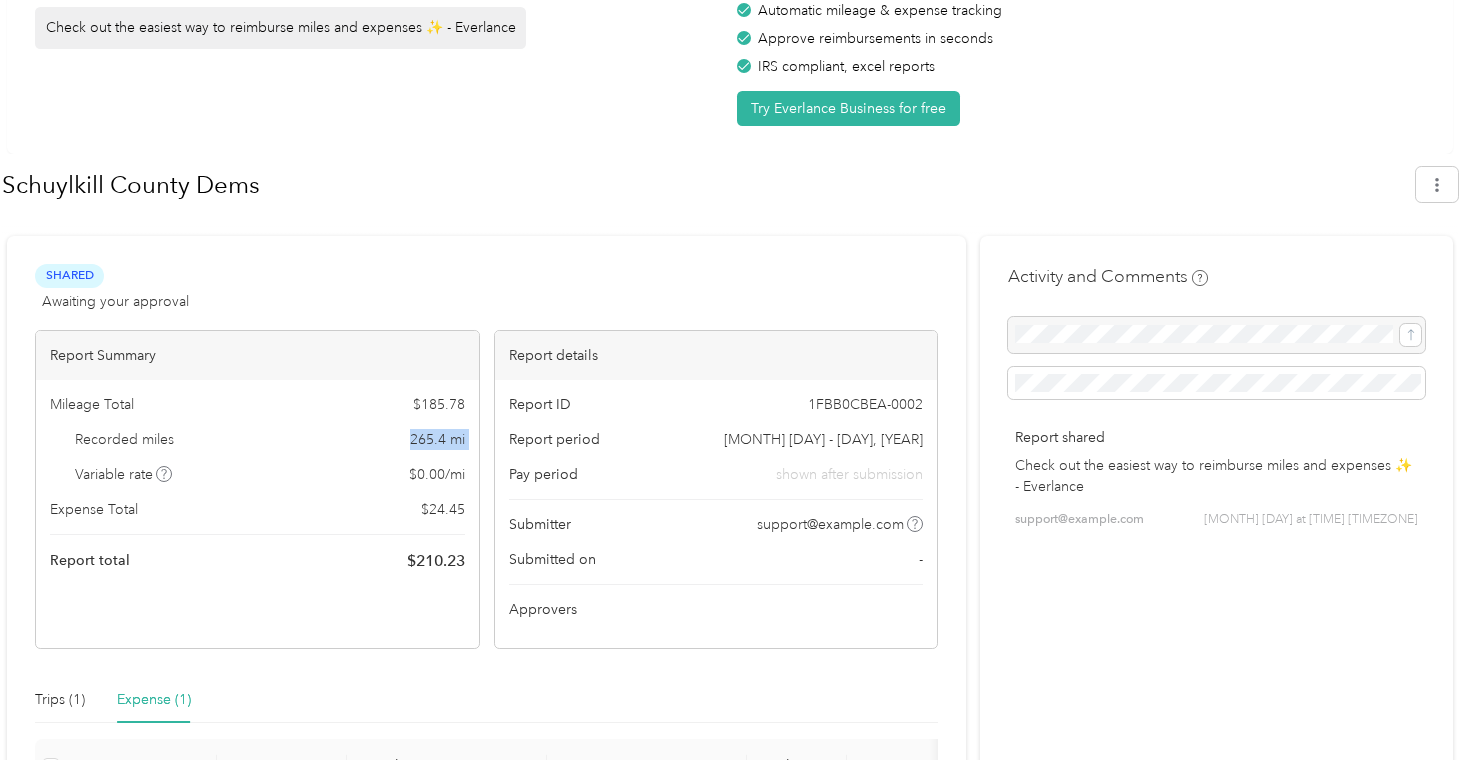 click on "265.4   mi" at bounding box center [437, 439] 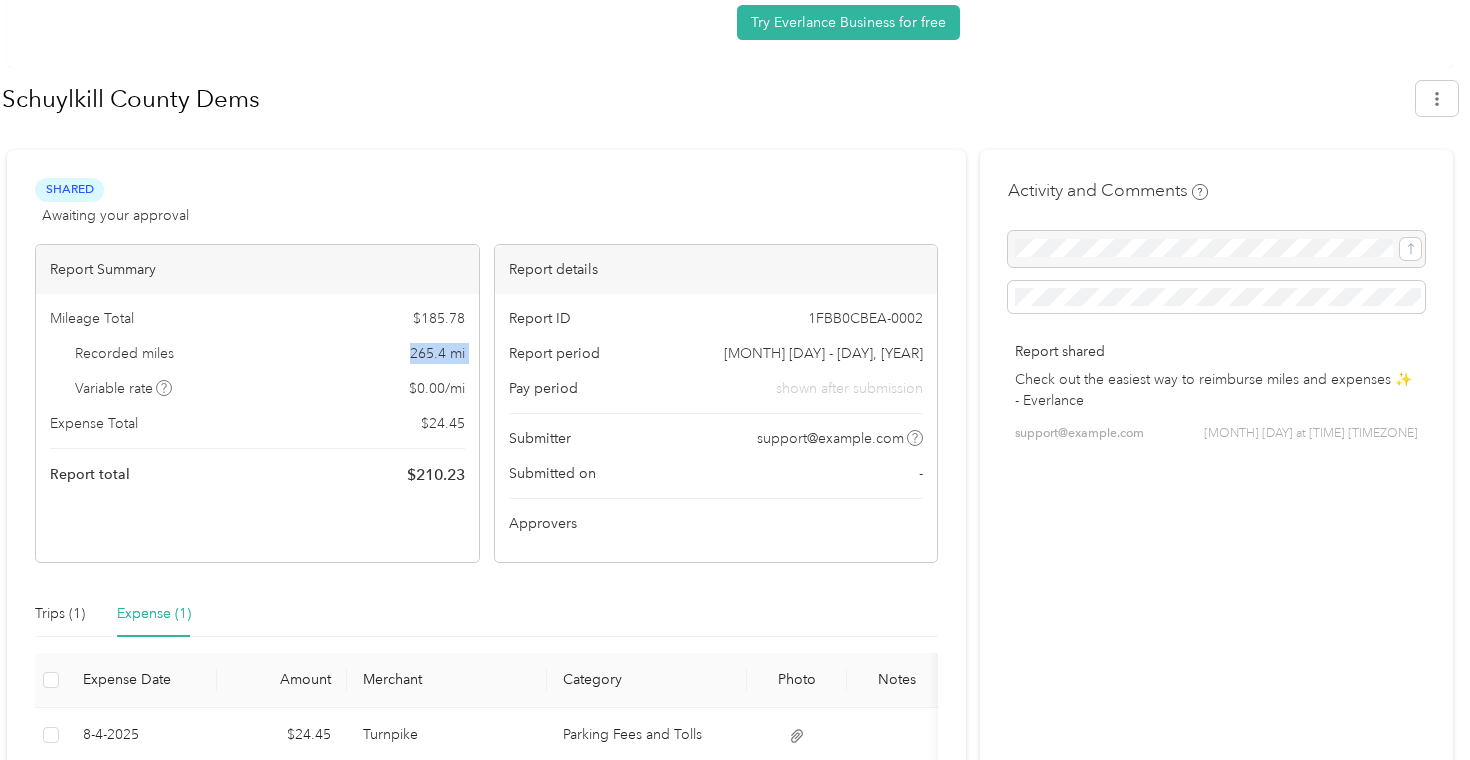 scroll, scrollTop: 286, scrollLeft: 0, axis: vertical 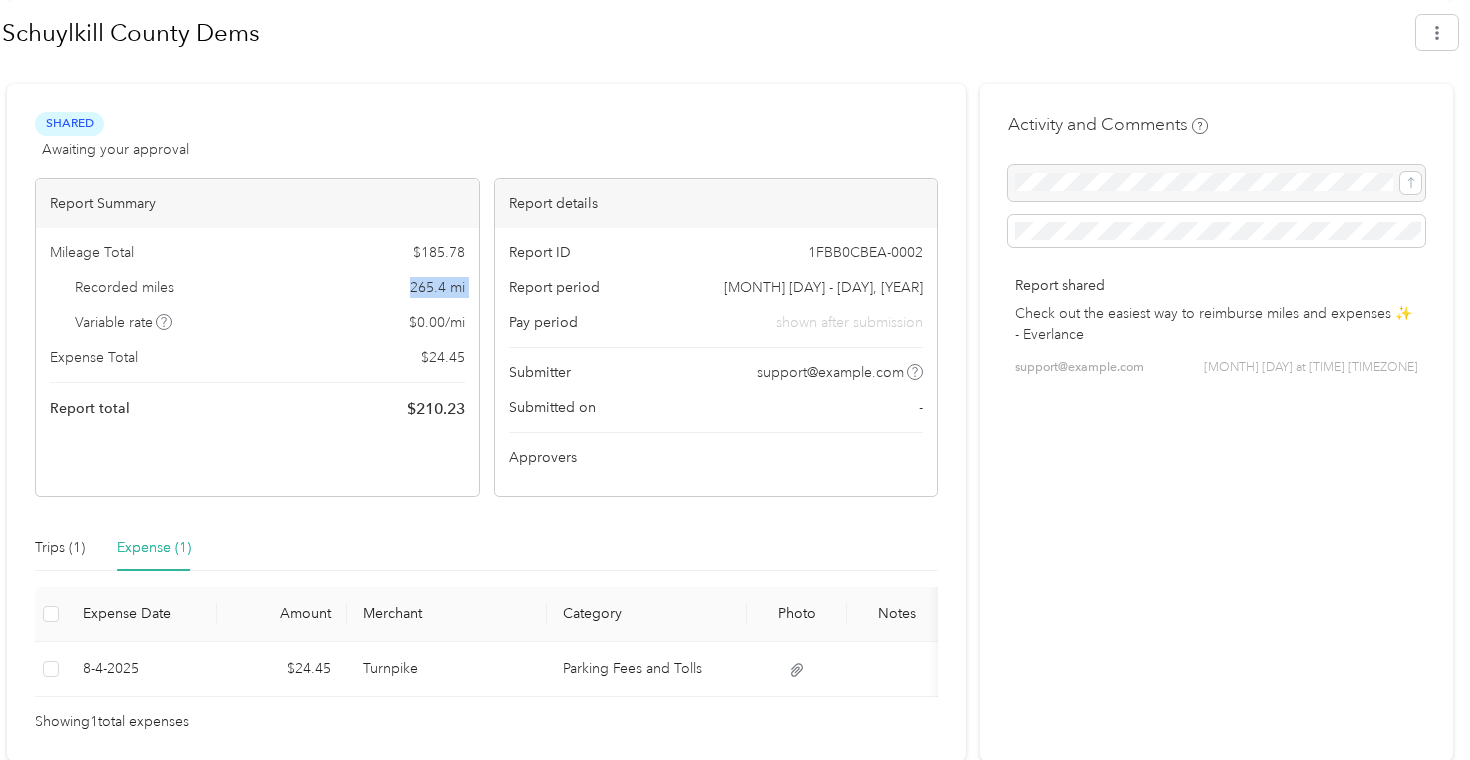 copy on "265.4   mi" 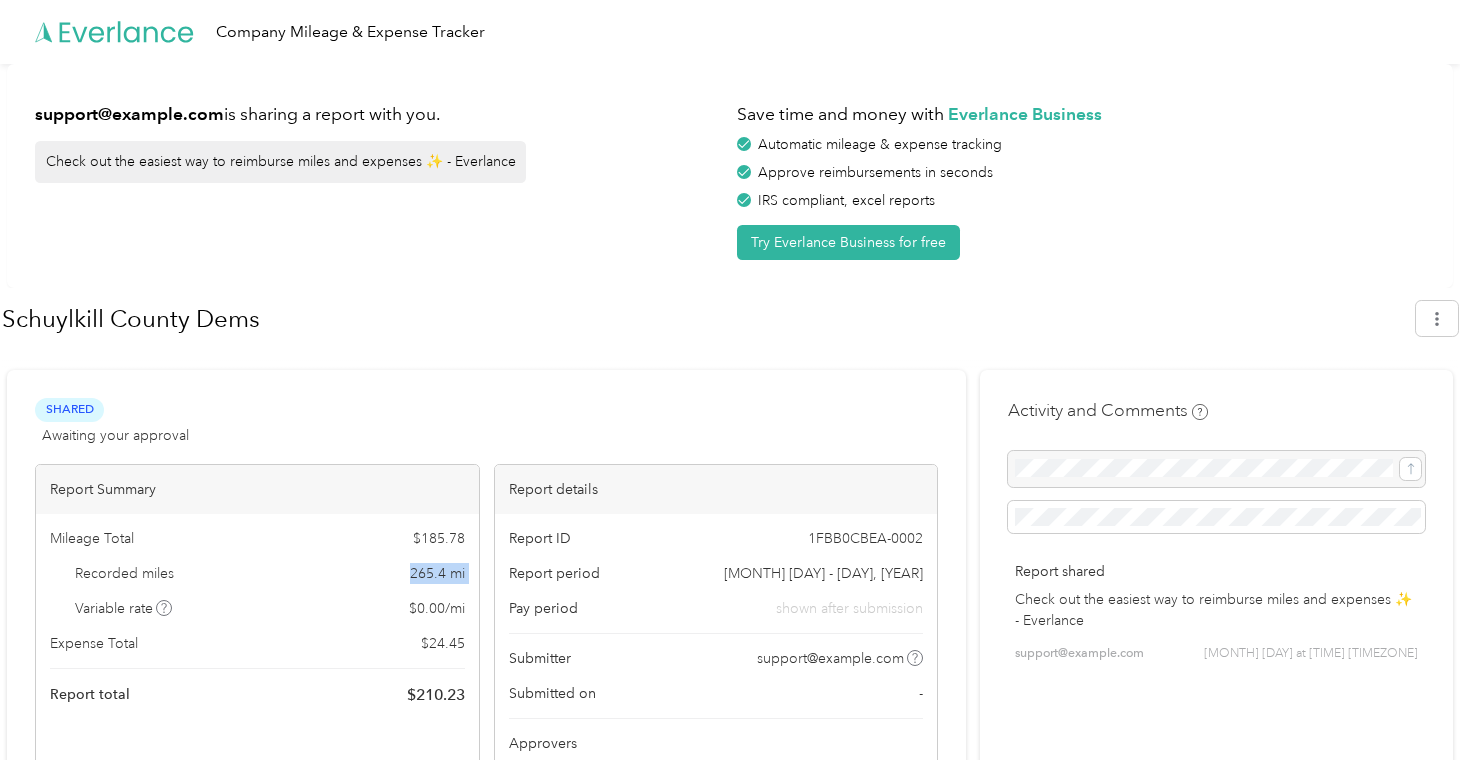 scroll, scrollTop: 286, scrollLeft: 0, axis: vertical 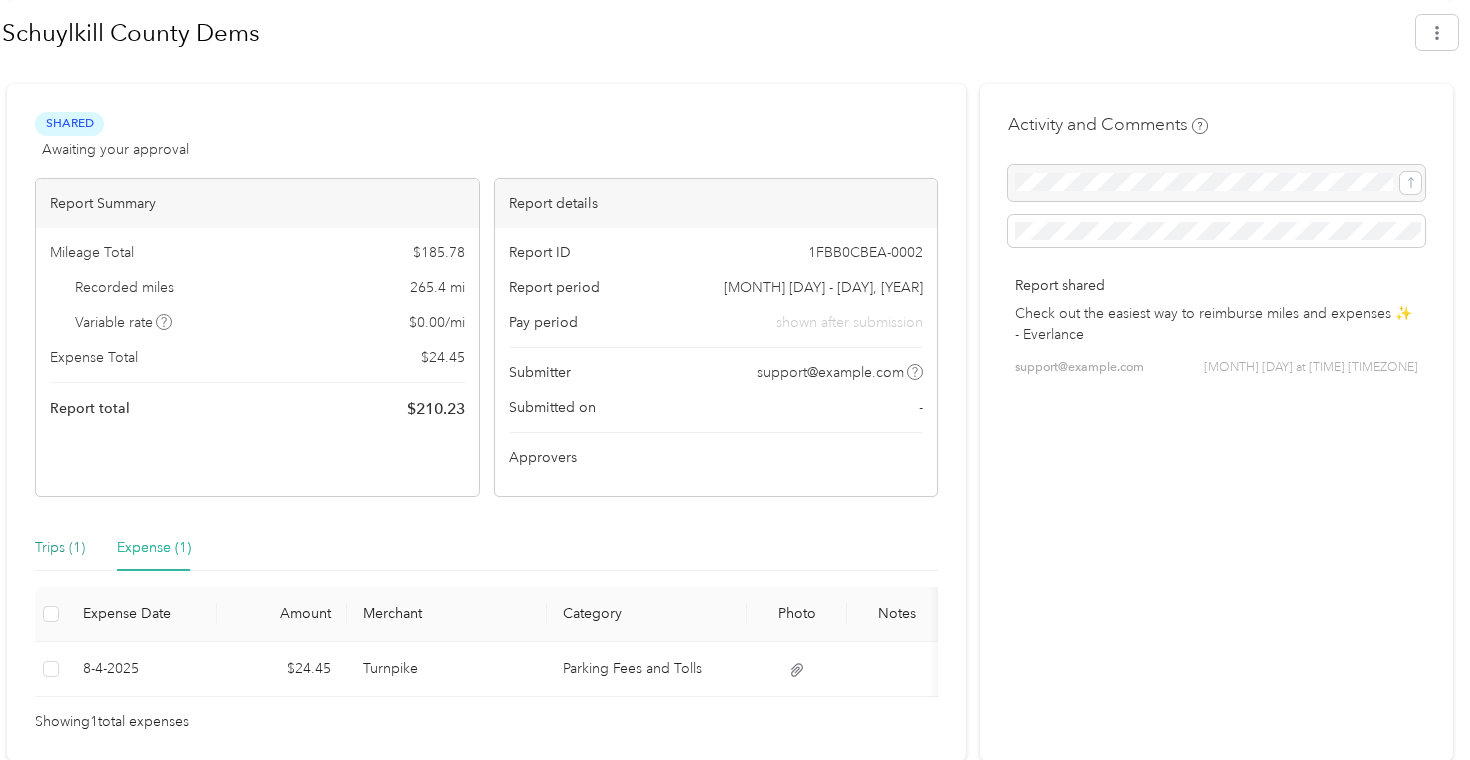 click on "Trips (1)" at bounding box center [60, 548] 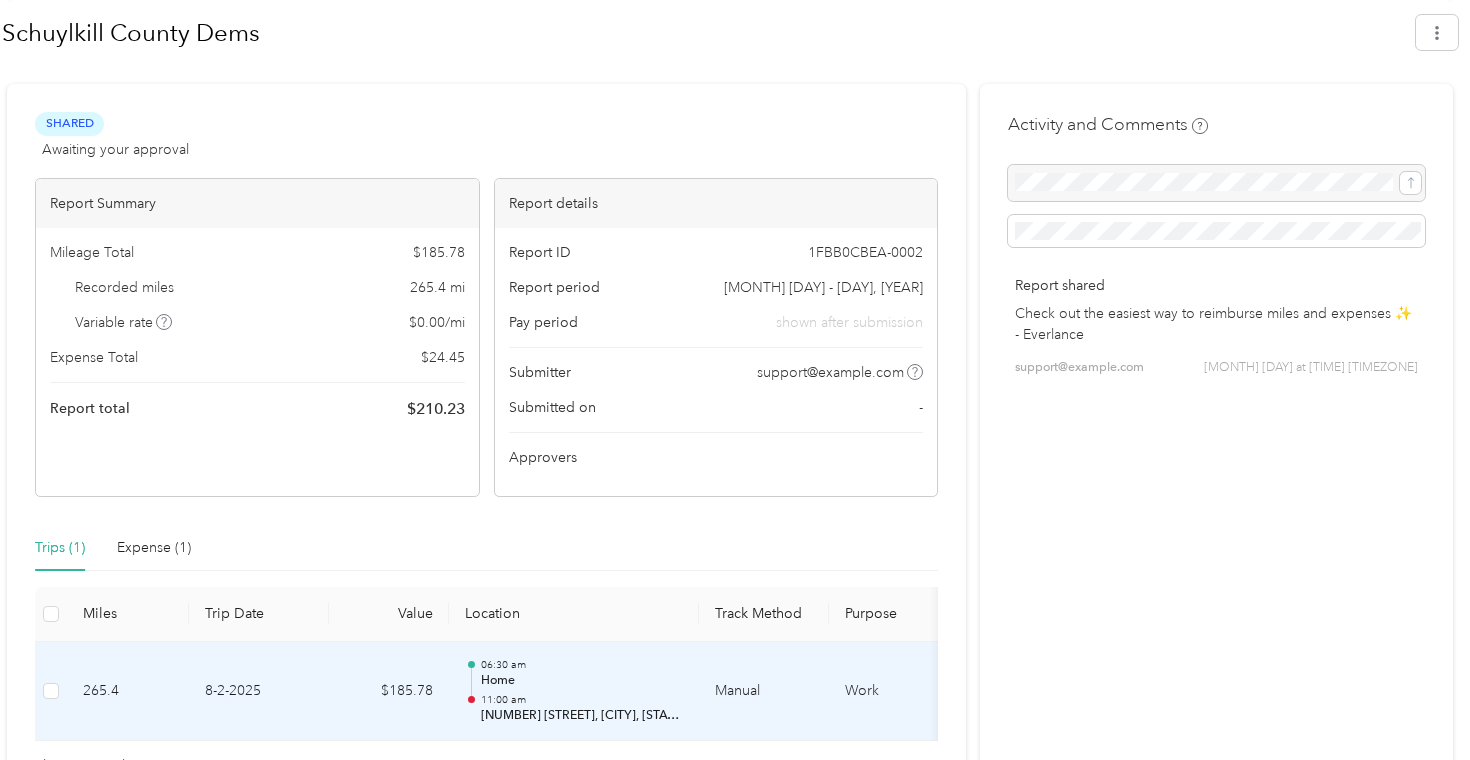 scroll, scrollTop: 331, scrollLeft: 0, axis: vertical 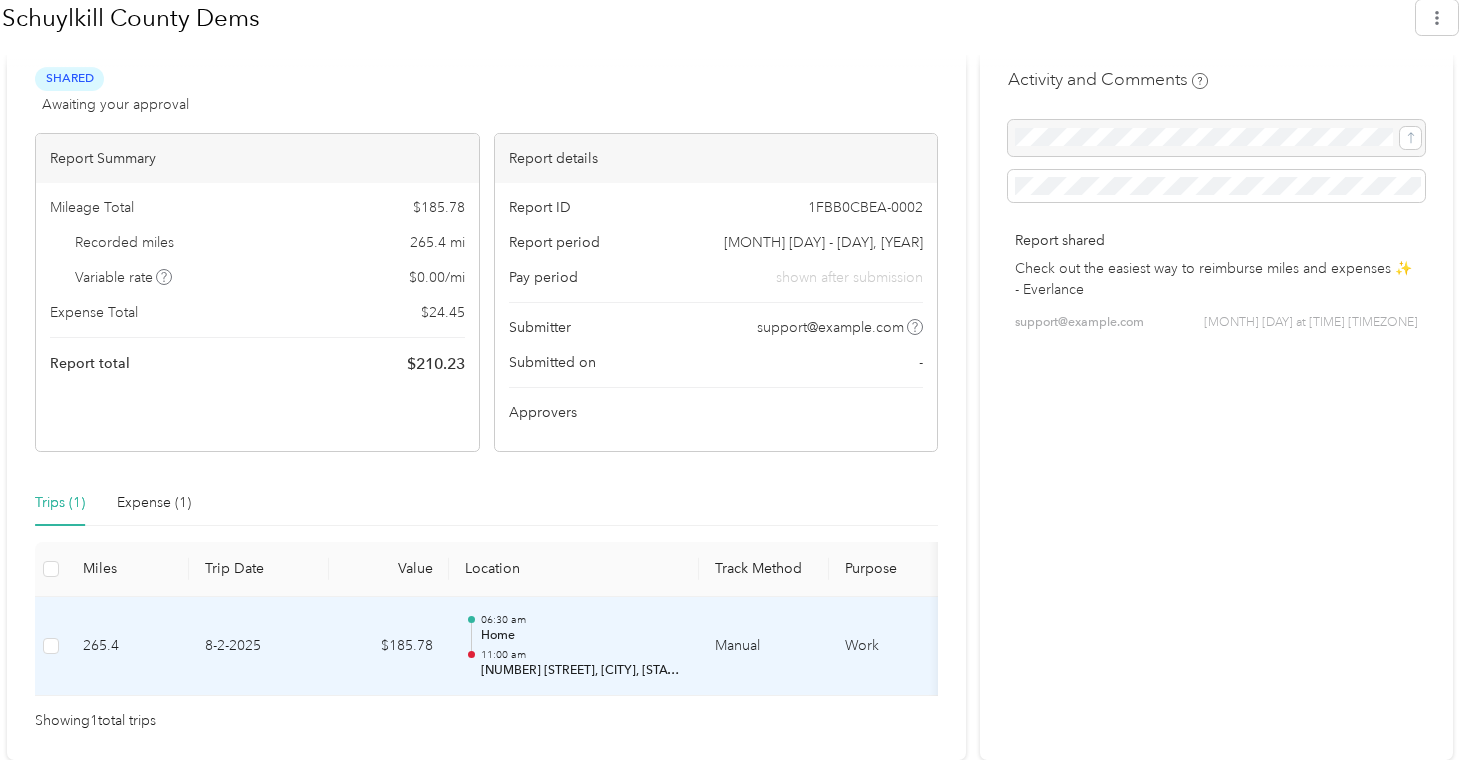 click on "Home" at bounding box center [582, 636] 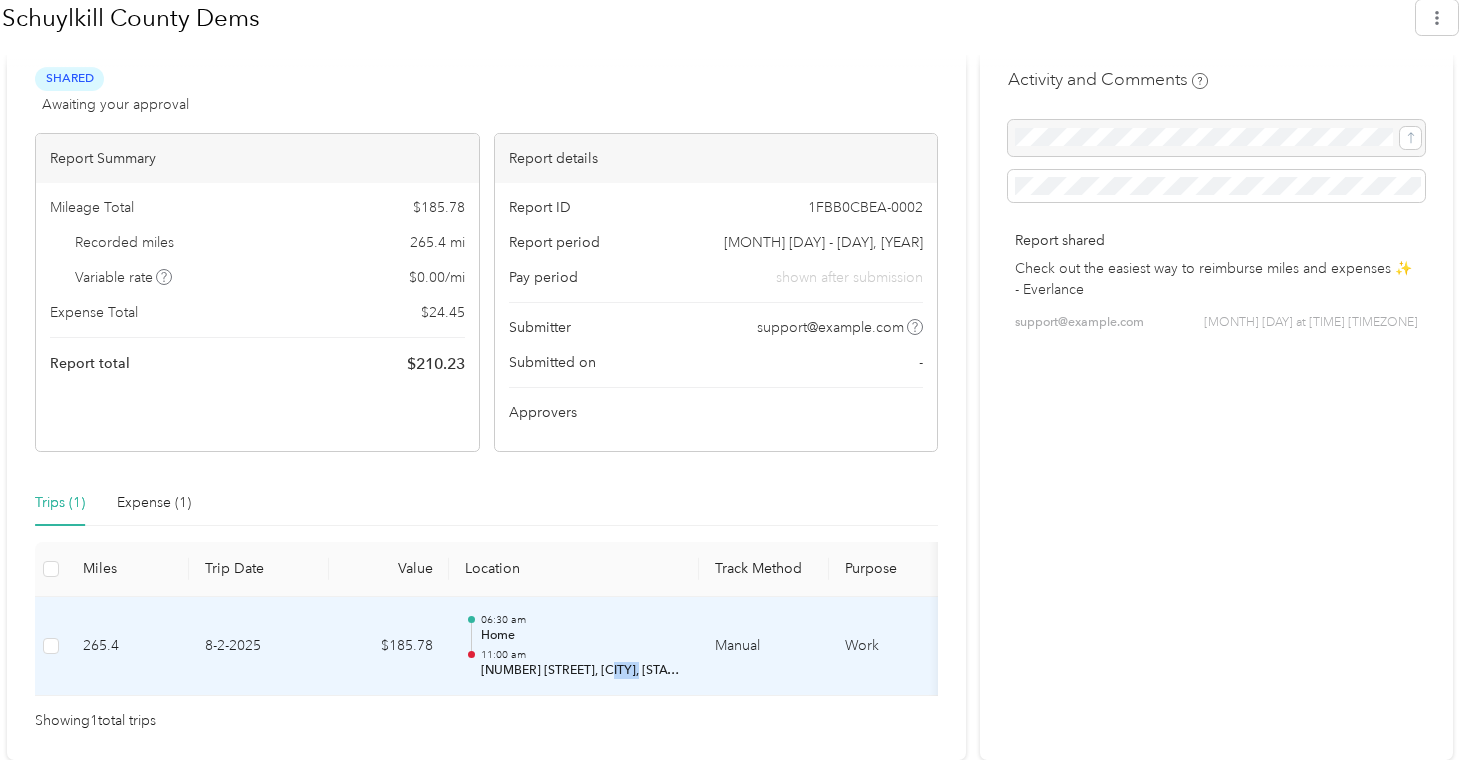 click on "[NUMBER] [STREET], [CITY], [STATE], [COUNTRY]" at bounding box center [582, 671] 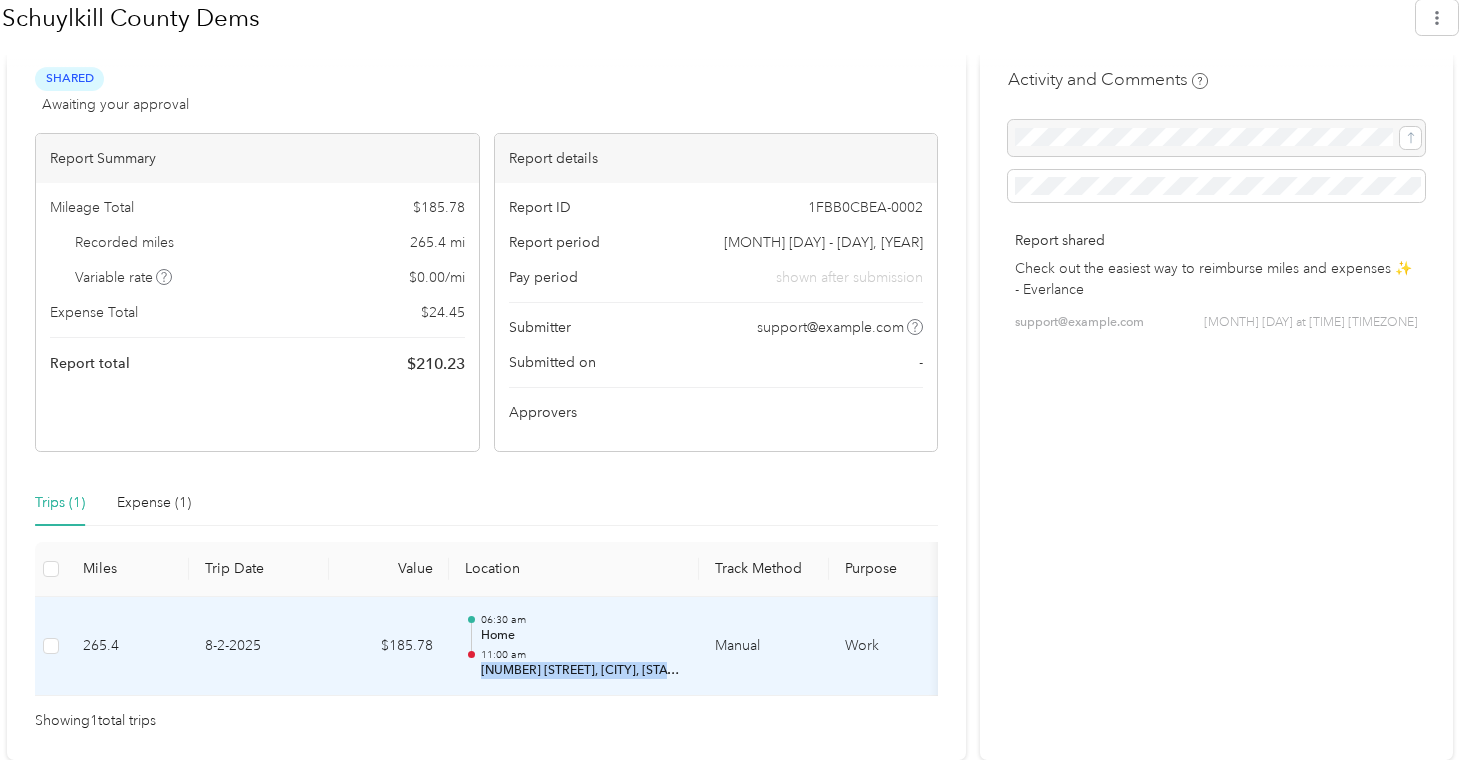 click on "[NUMBER] [STREET], [CITY], [STATE], [COUNTRY]" at bounding box center [582, 671] 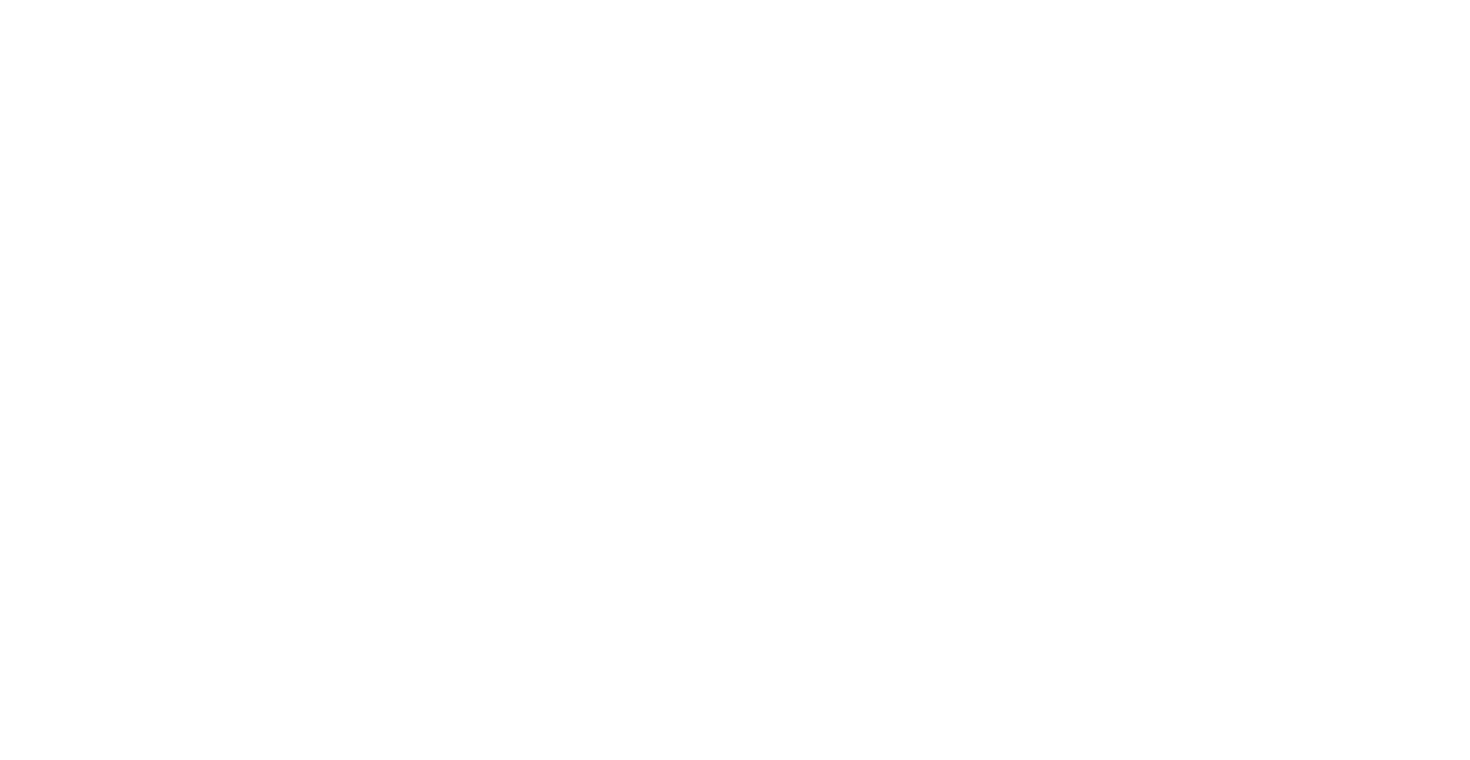 scroll, scrollTop: 0, scrollLeft: 0, axis: both 